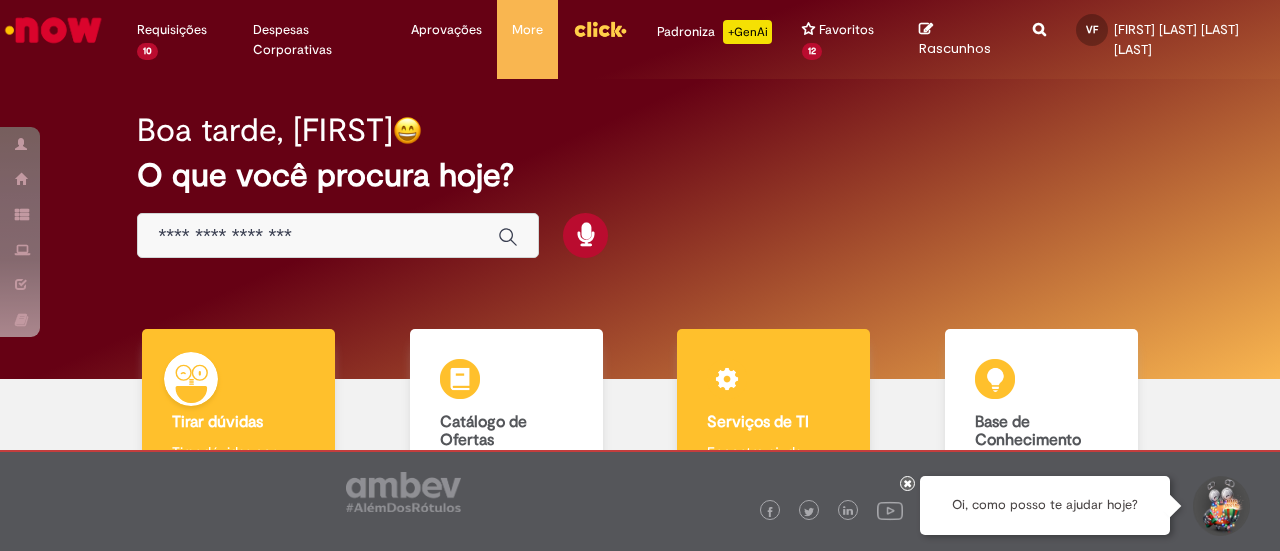 scroll, scrollTop: 0, scrollLeft: 0, axis: both 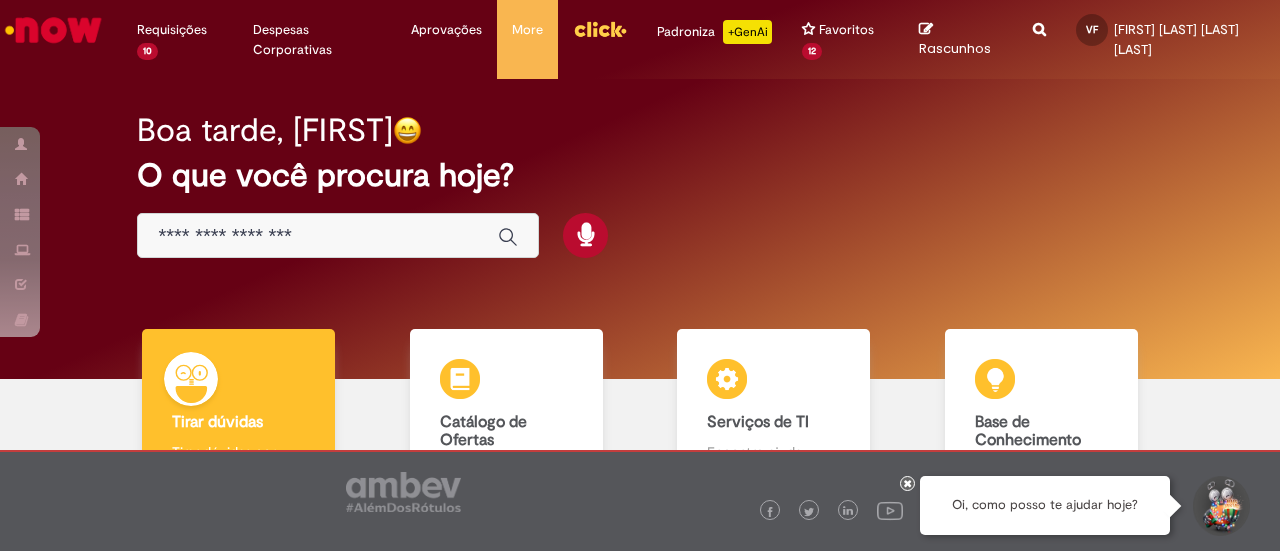 click at bounding box center [338, 235] 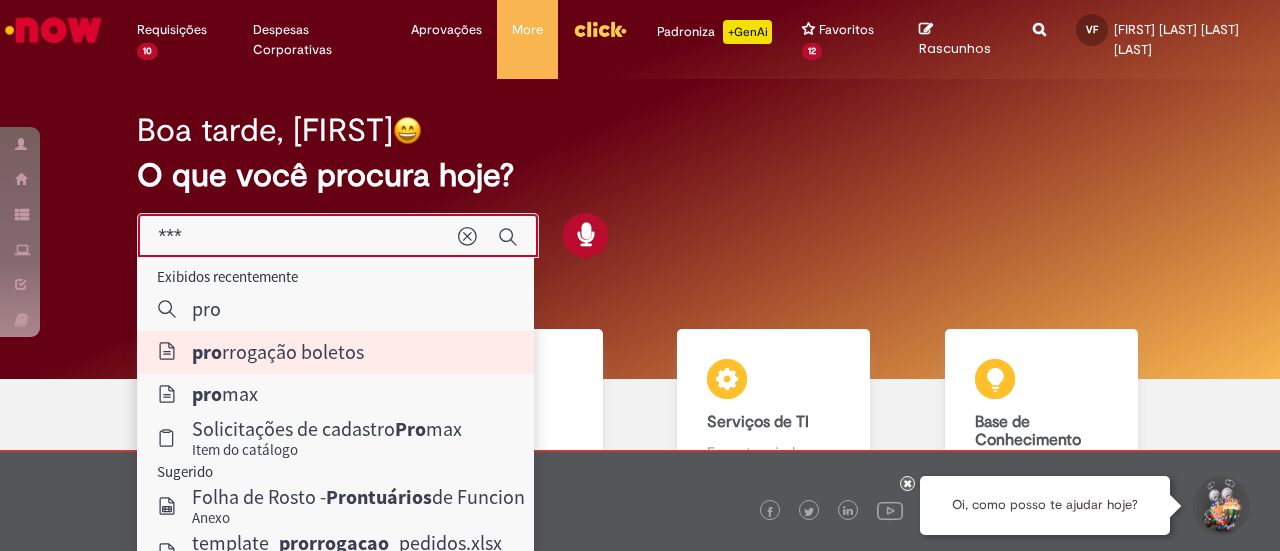 type on "**********" 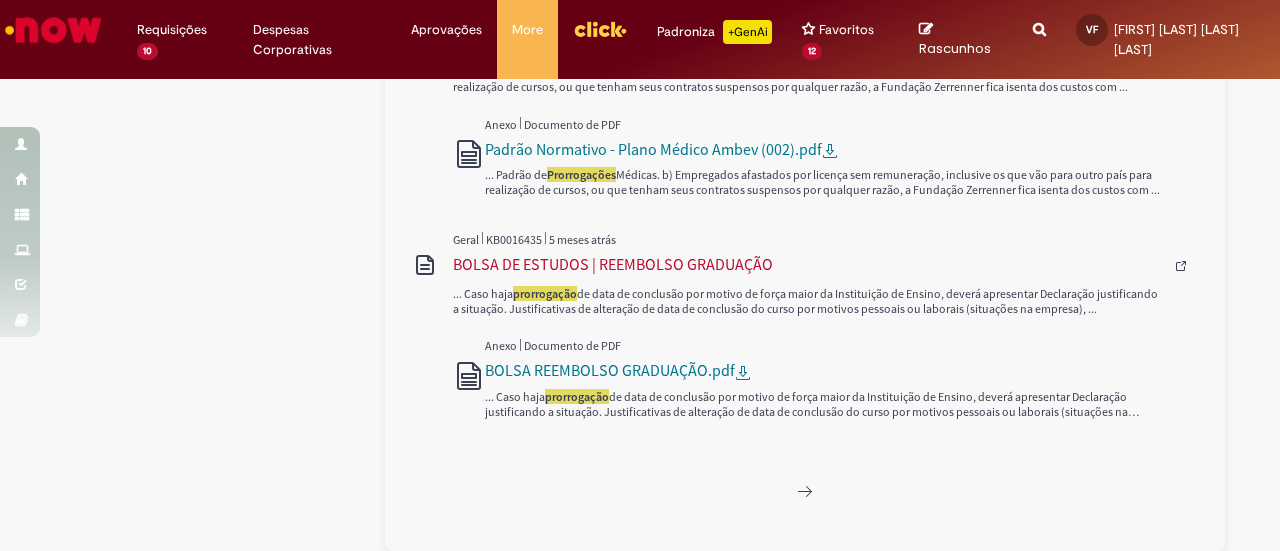scroll, scrollTop: 1800, scrollLeft: 0, axis: vertical 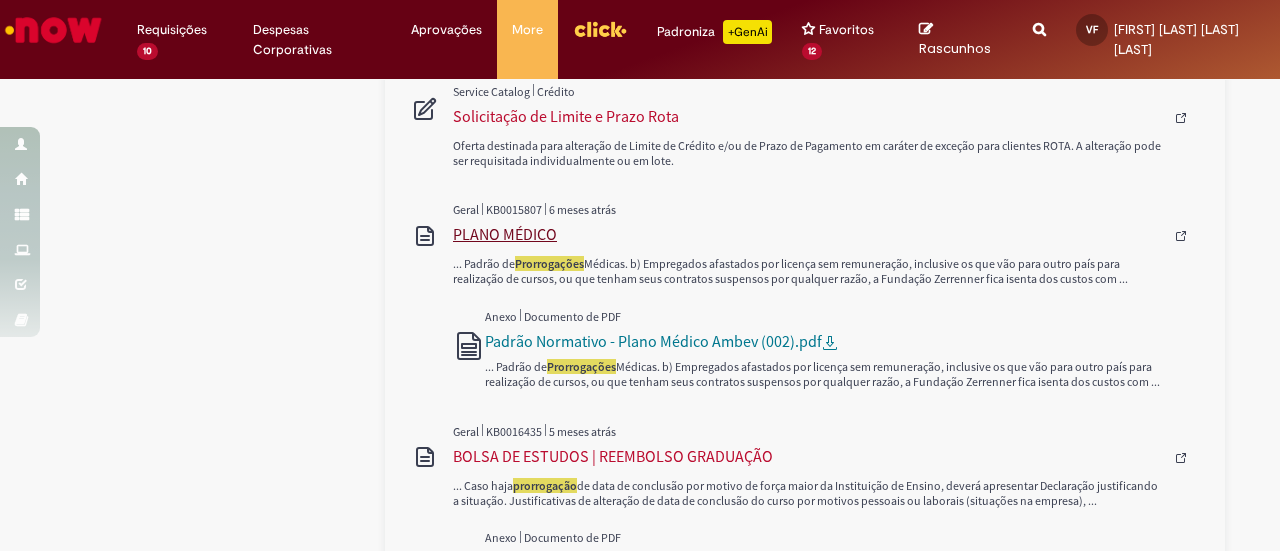 click on "PLANO MÉDICO" at bounding box center (808, 234) 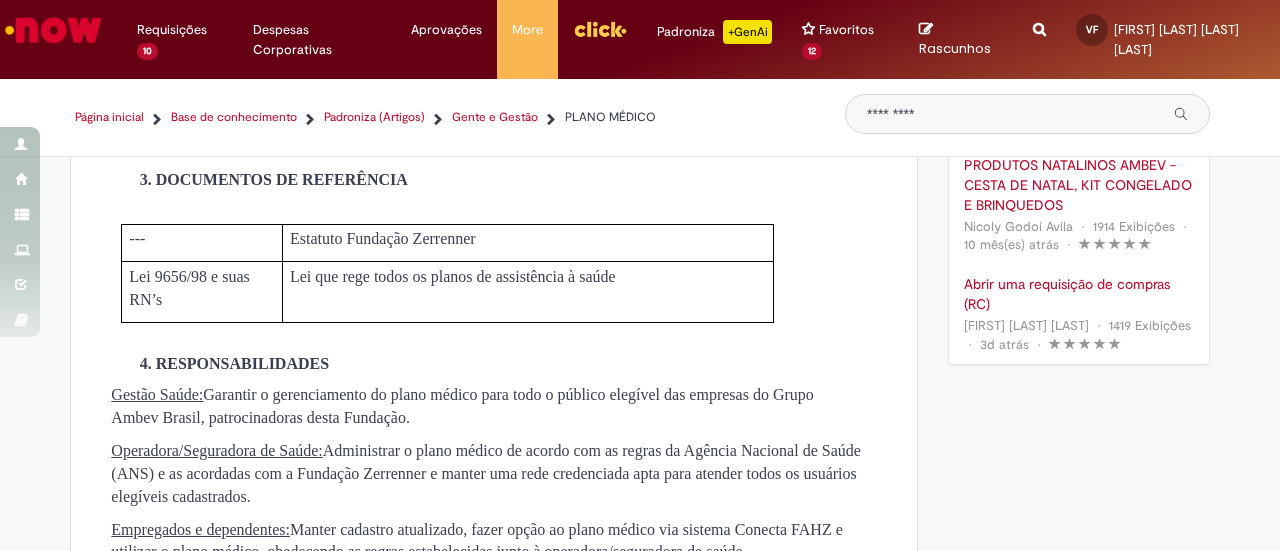 scroll, scrollTop: 700, scrollLeft: 0, axis: vertical 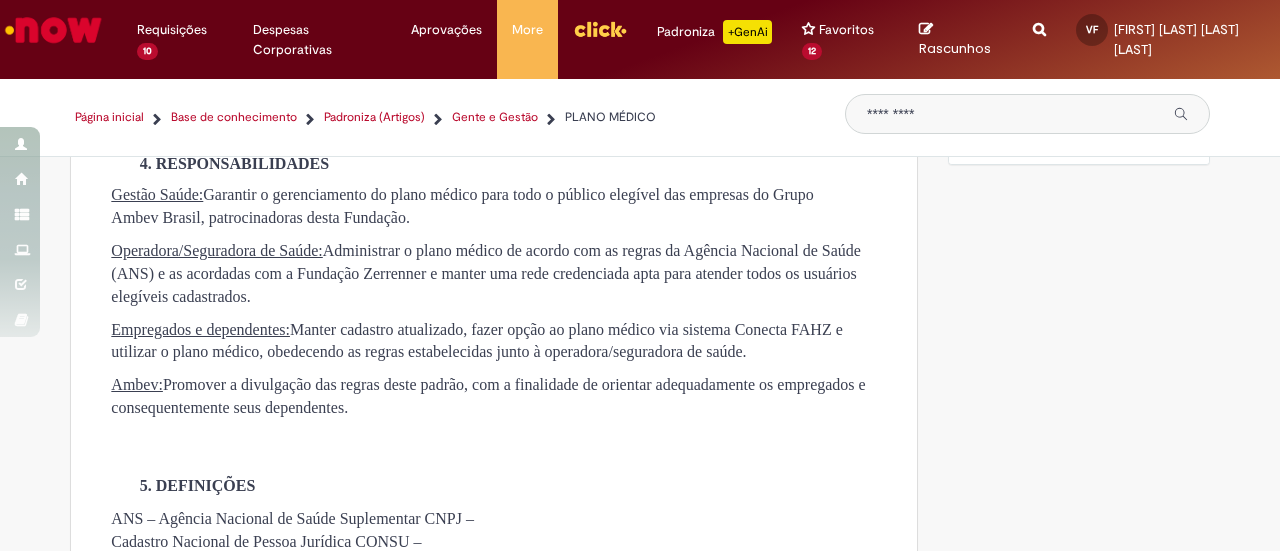 click at bounding box center (53, 30) 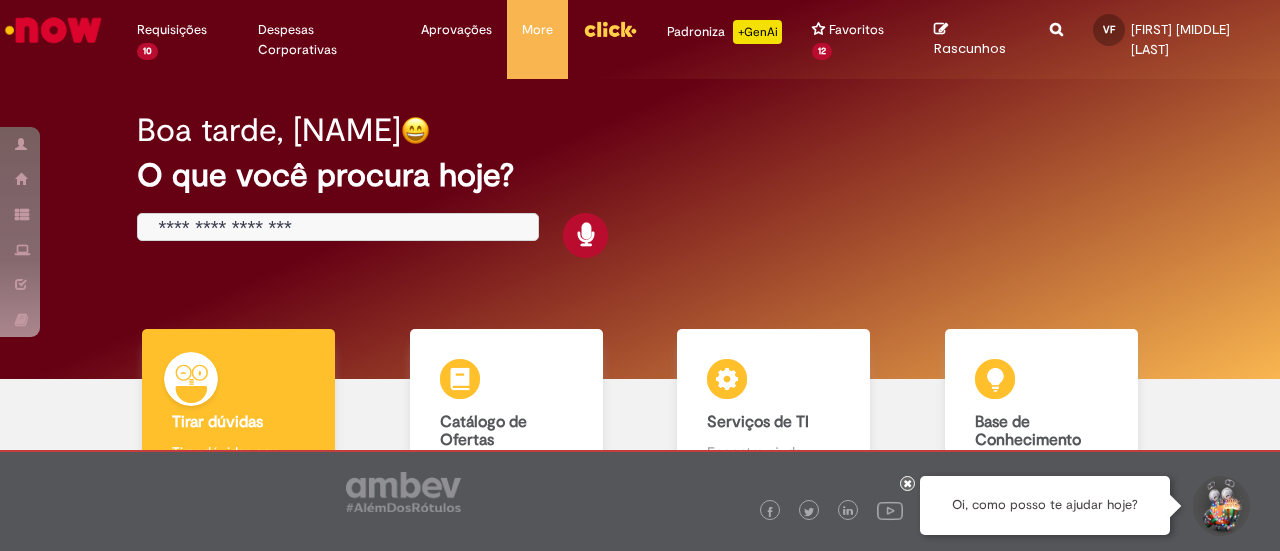 scroll, scrollTop: 0, scrollLeft: 0, axis: both 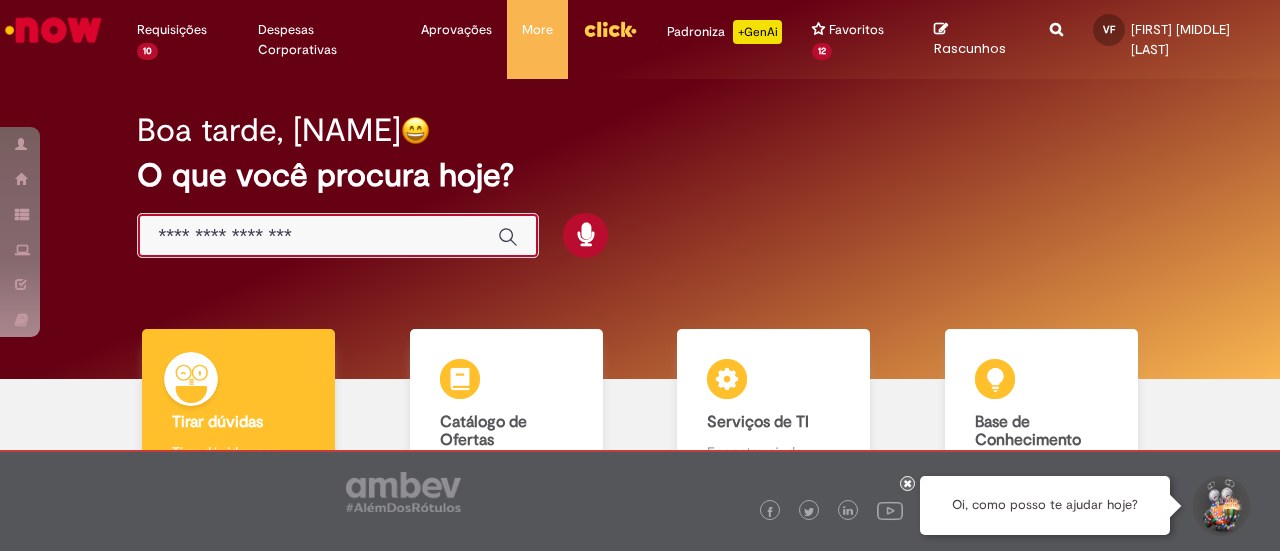 click at bounding box center (318, 236) 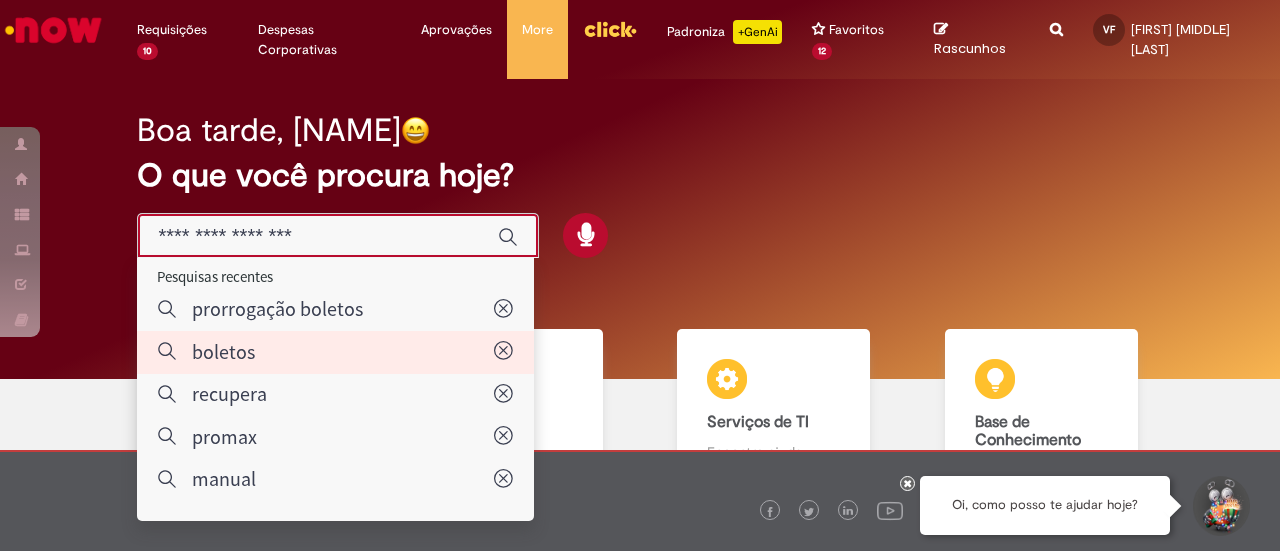 type on "*******" 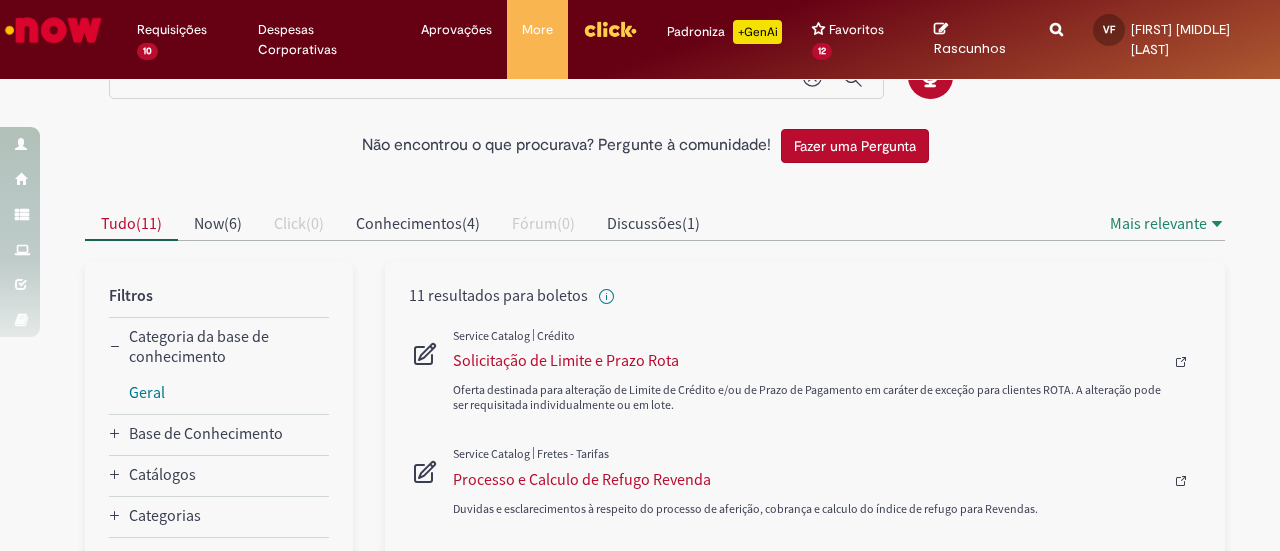 scroll, scrollTop: 100, scrollLeft: 0, axis: vertical 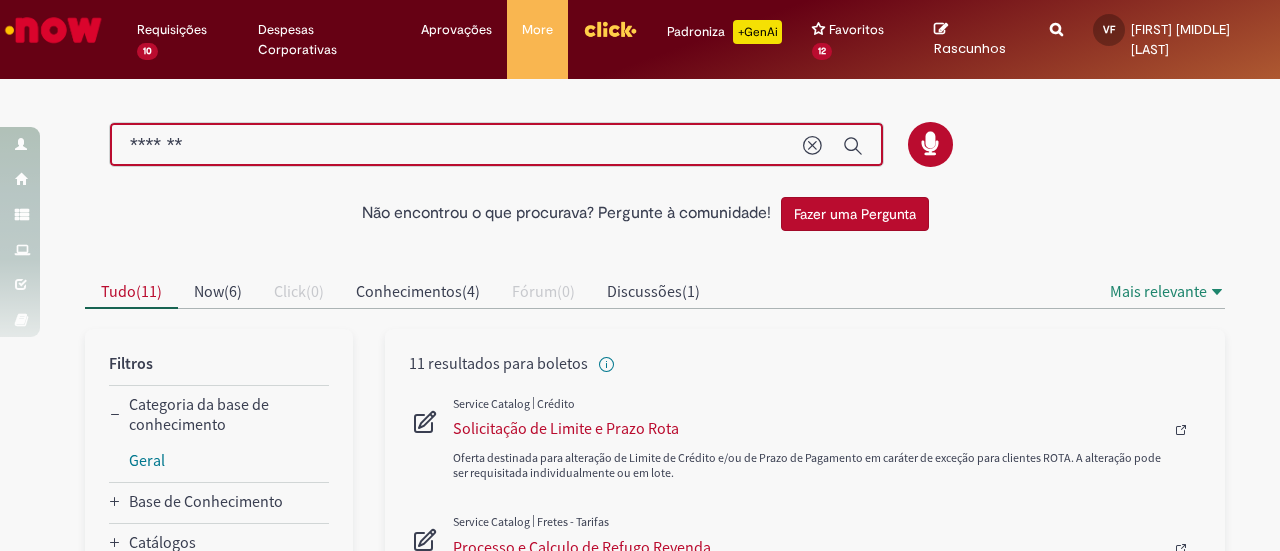 drag, startPoint x: 378, startPoint y: 149, endPoint x: 105, endPoint y: 142, distance: 273.08972 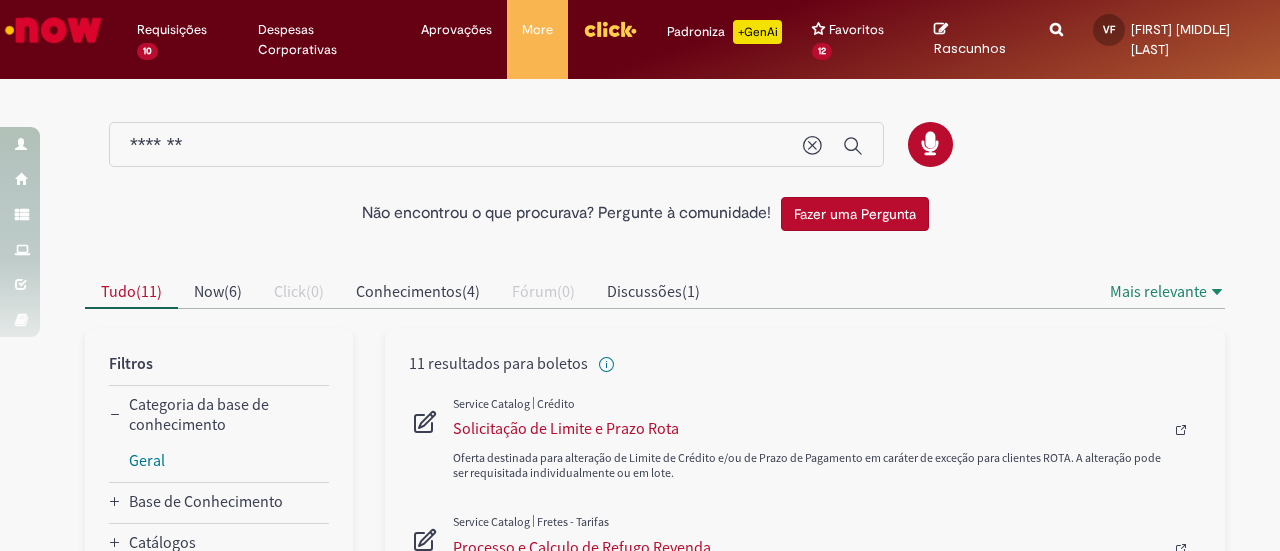 click at bounding box center [53, 30] 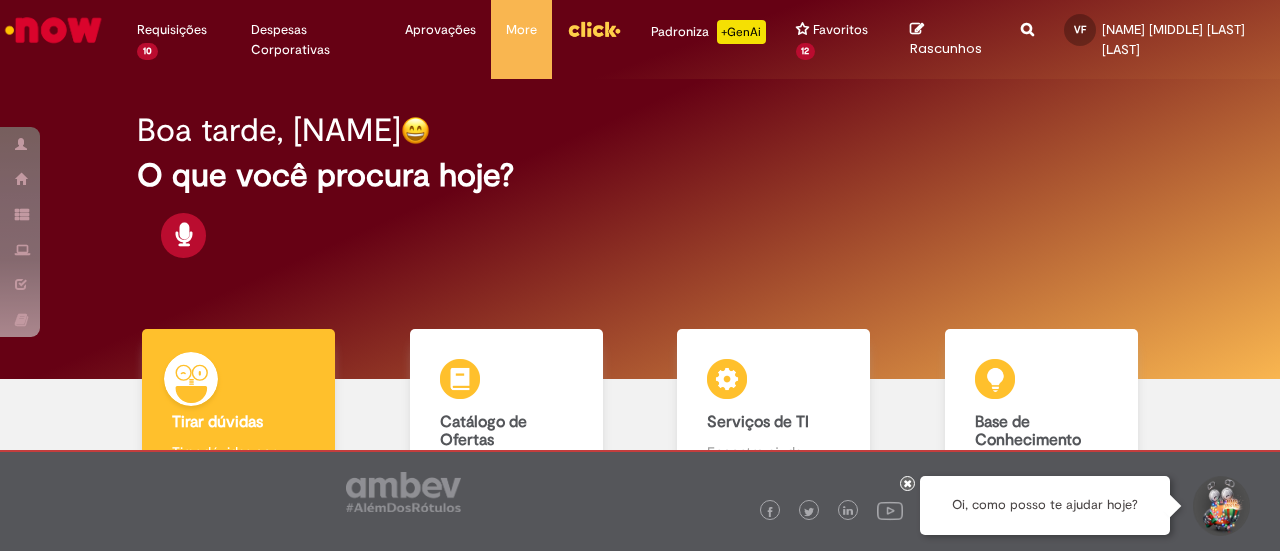 scroll, scrollTop: 0, scrollLeft: 0, axis: both 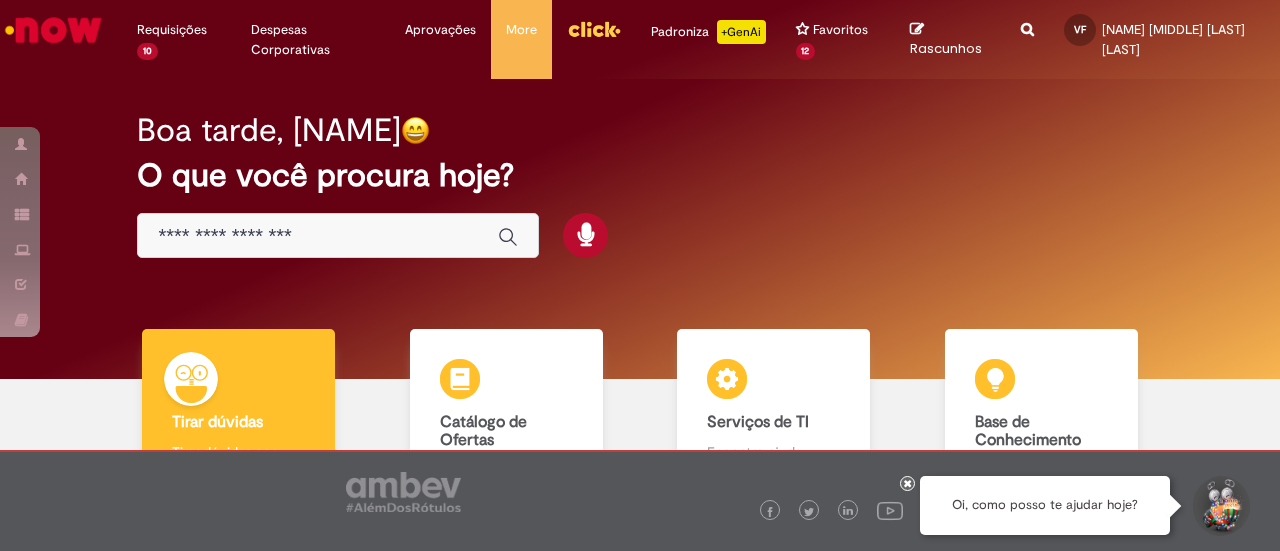 click at bounding box center [318, 236] 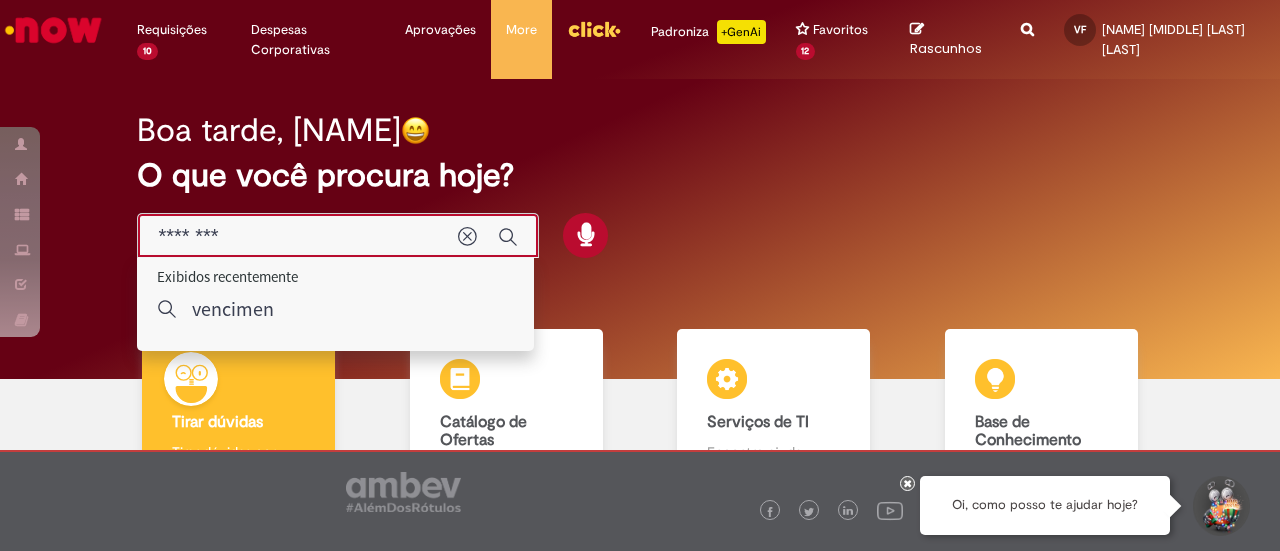 type on "*********" 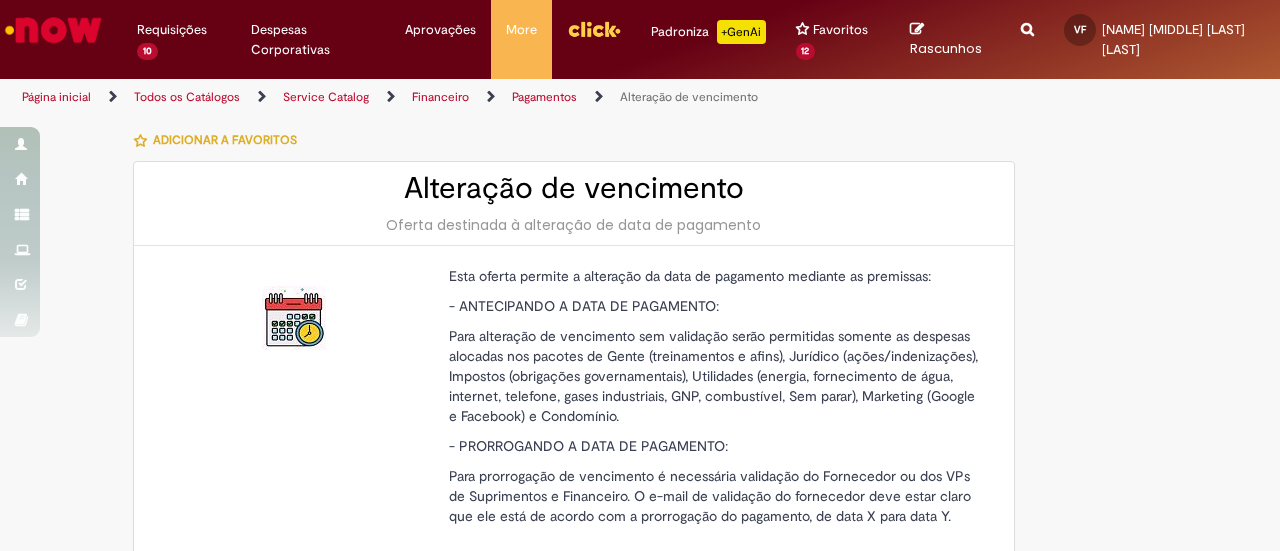 type on "********" 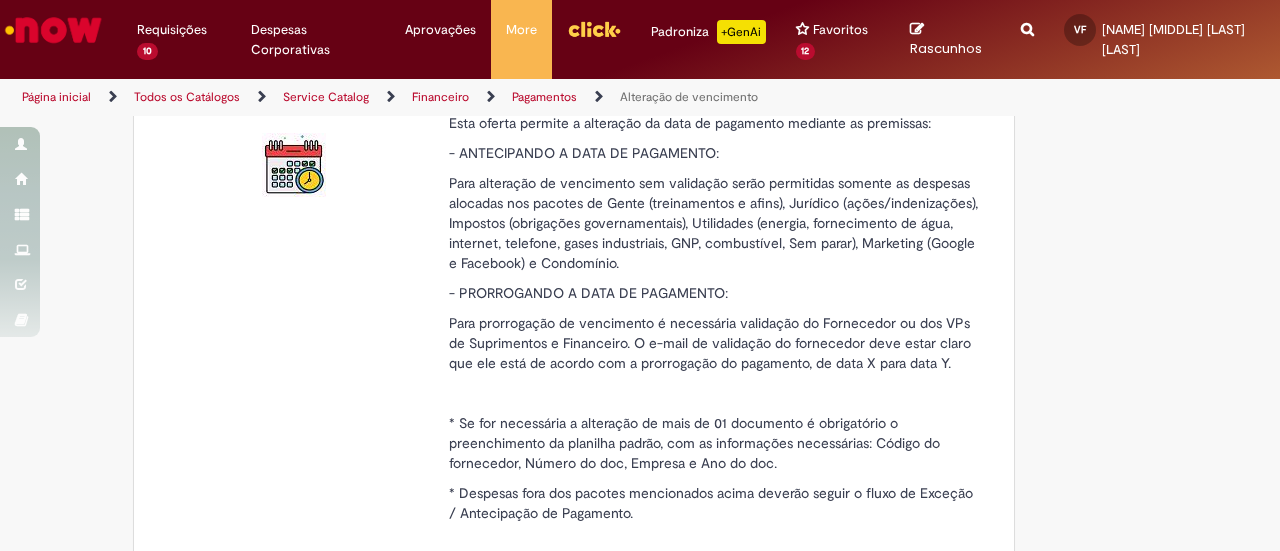 type on "**********" 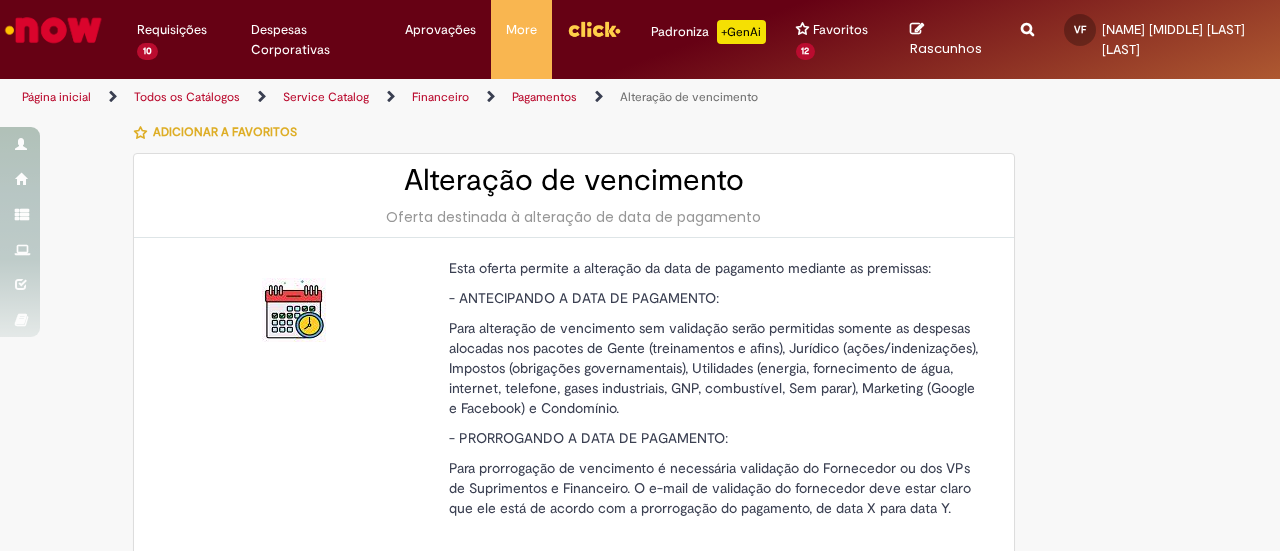 type on "**********" 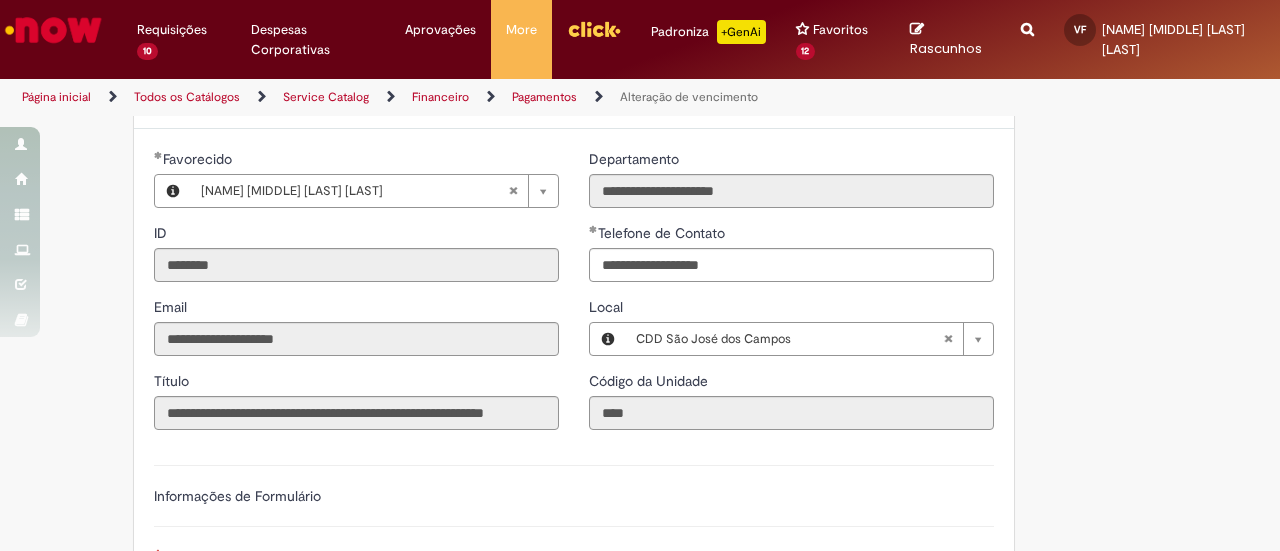 scroll, scrollTop: 808, scrollLeft: 0, axis: vertical 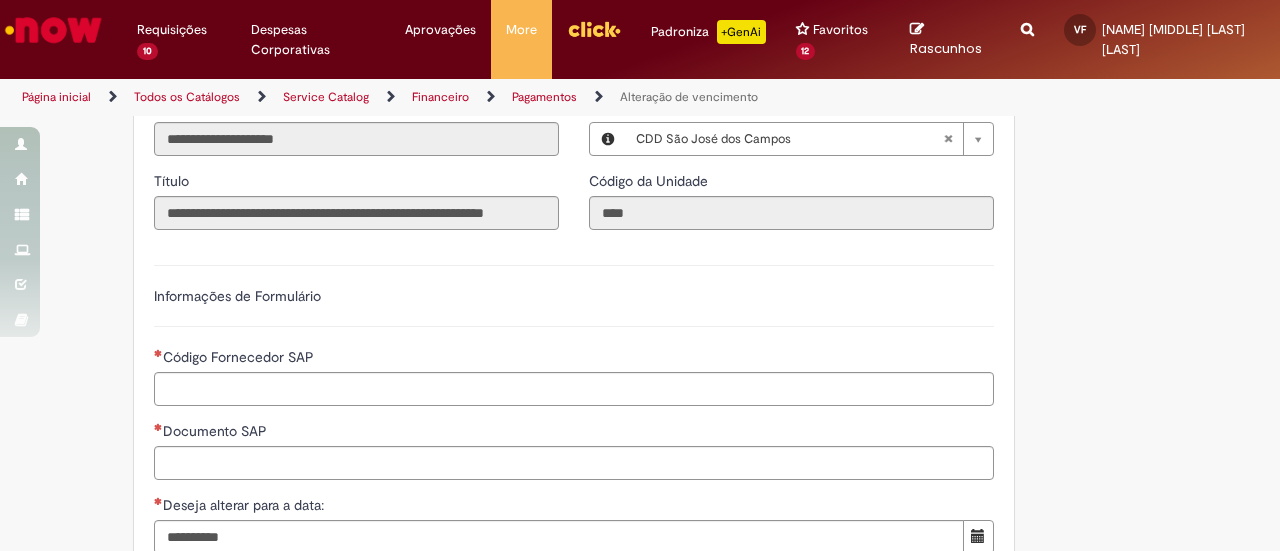 click at bounding box center [53, 30] 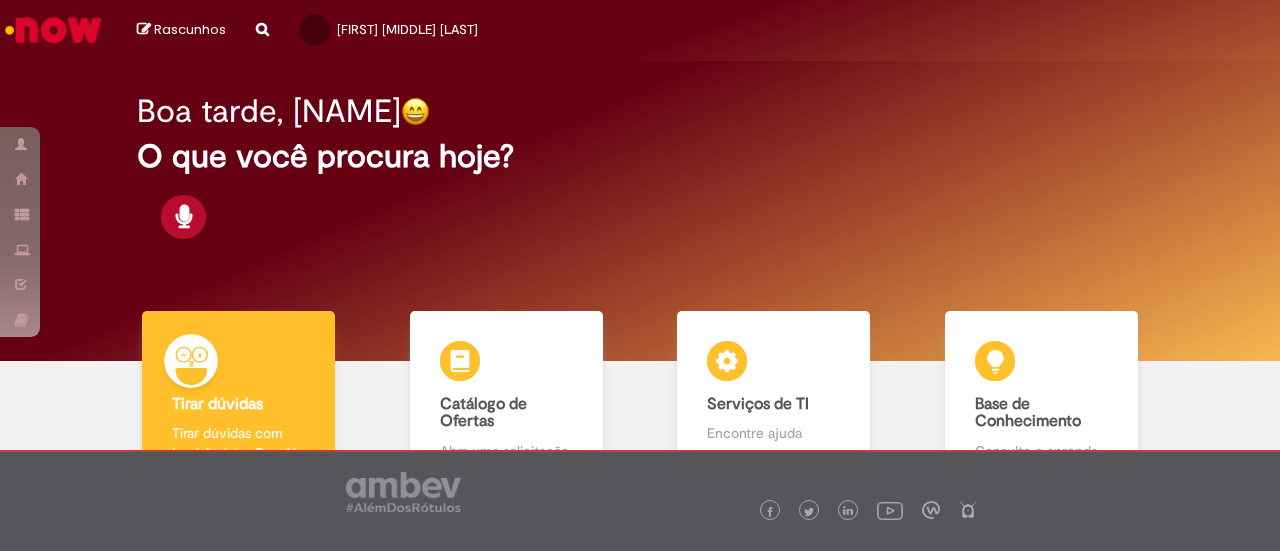 scroll, scrollTop: 0, scrollLeft: 0, axis: both 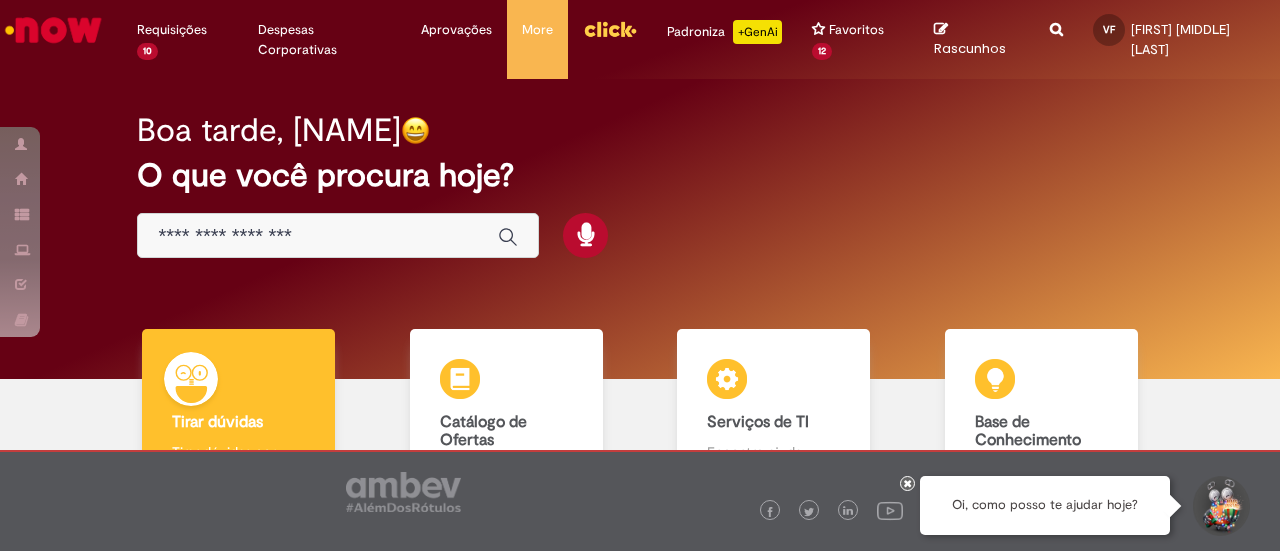 click at bounding box center [318, 236] 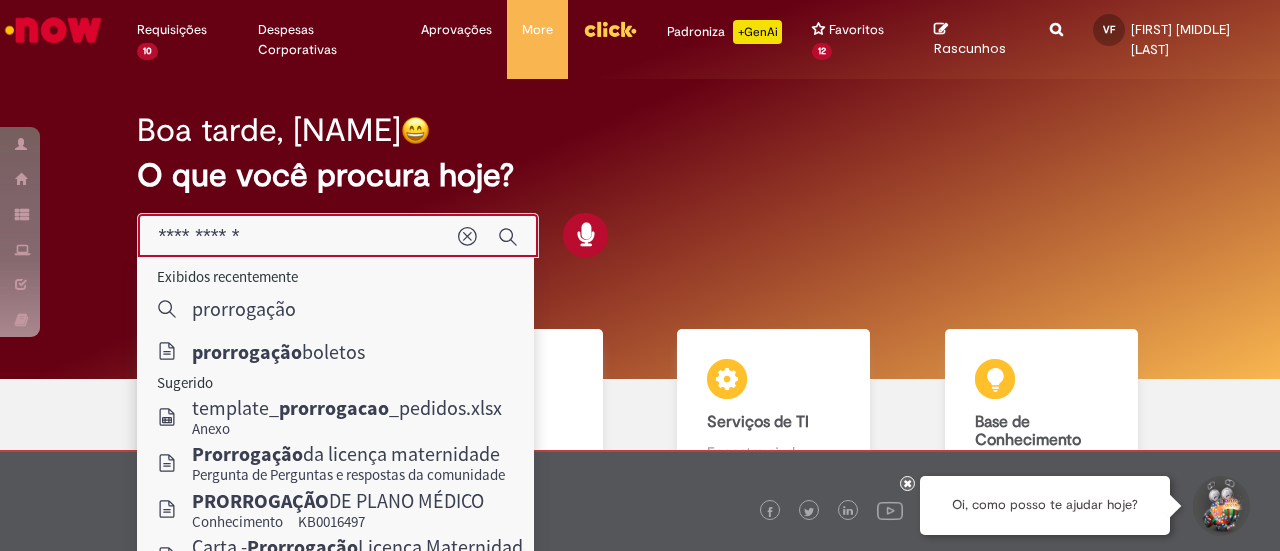 type on "**********" 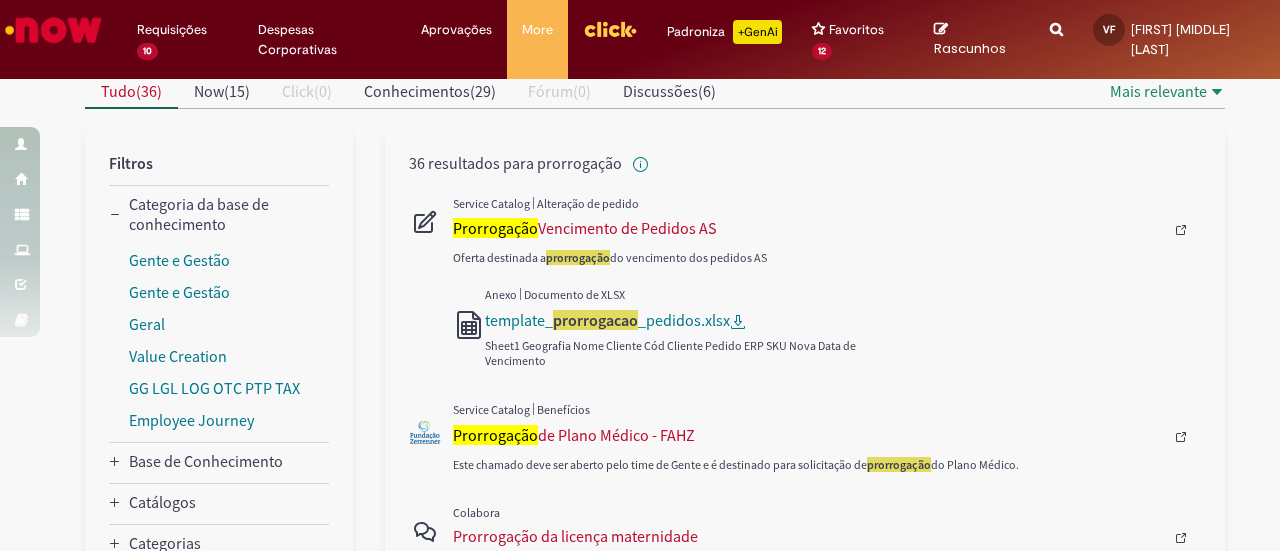 scroll, scrollTop: 6, scrollLeft: 0, axis: vertical 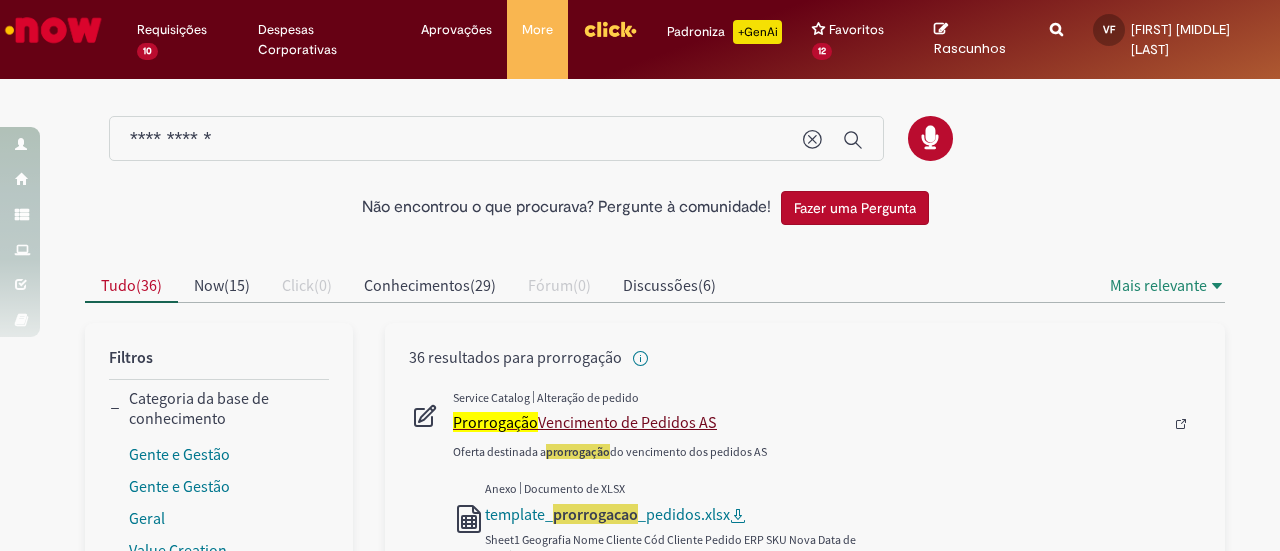 click on "Prorrogação  Vencimento de Pedidos AS" at bounding box center [808, 422] 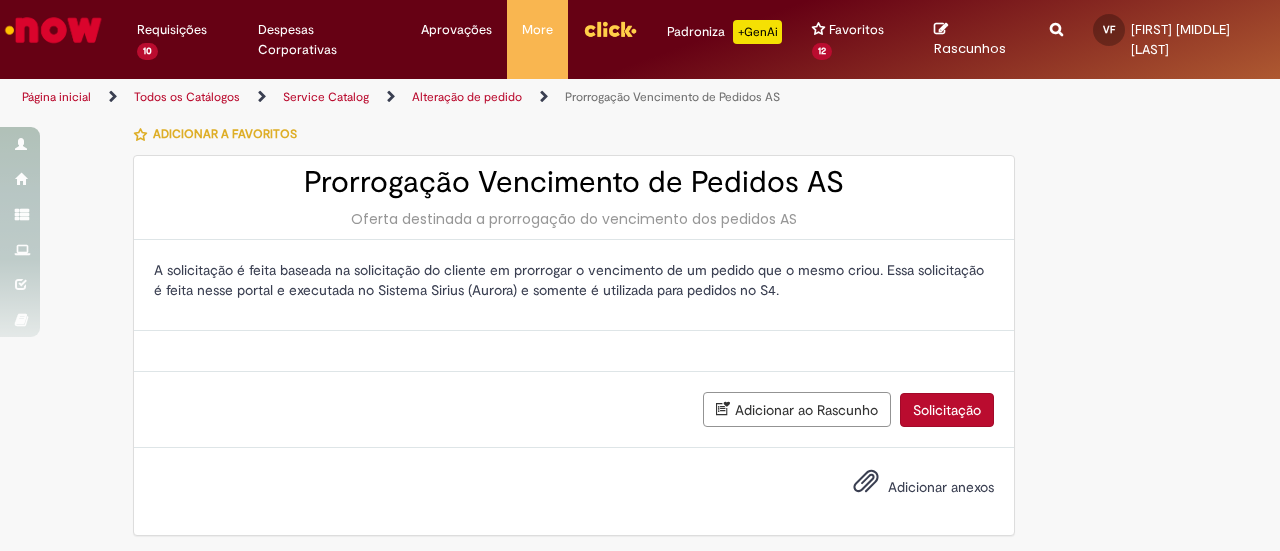 scroll, scrollTop: 0, scrollLeft: 0, axis: both 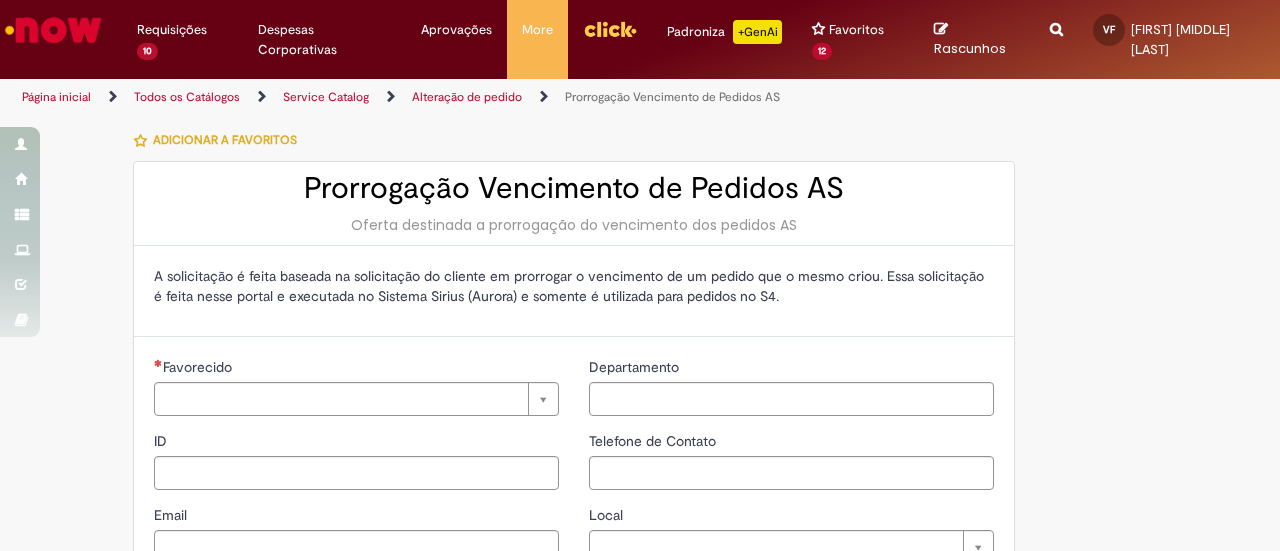 type on "********" 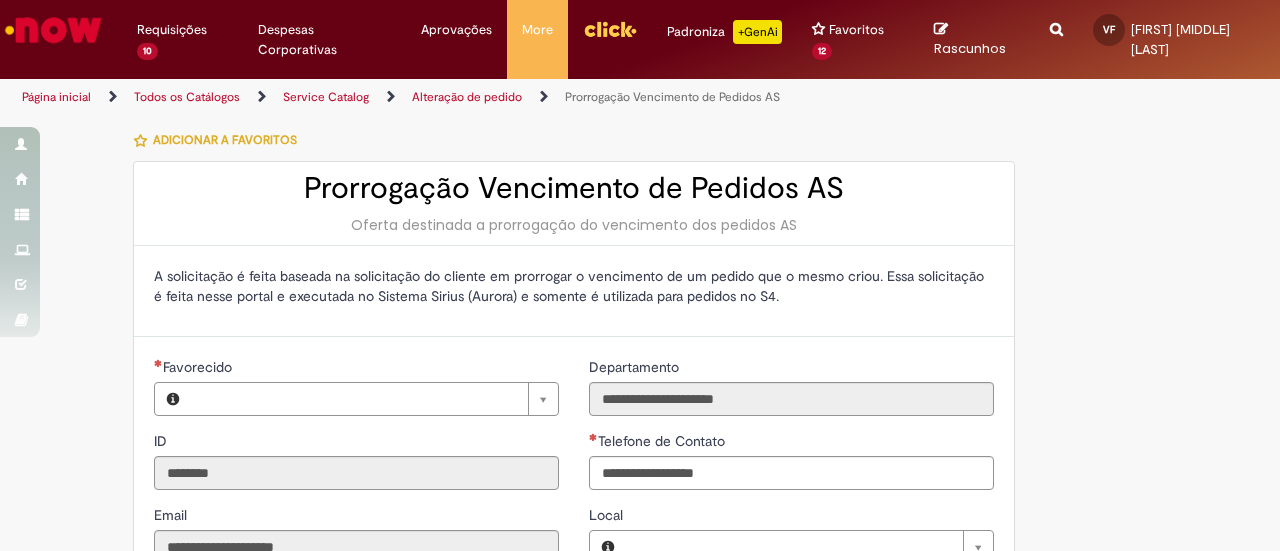 type on "**********" 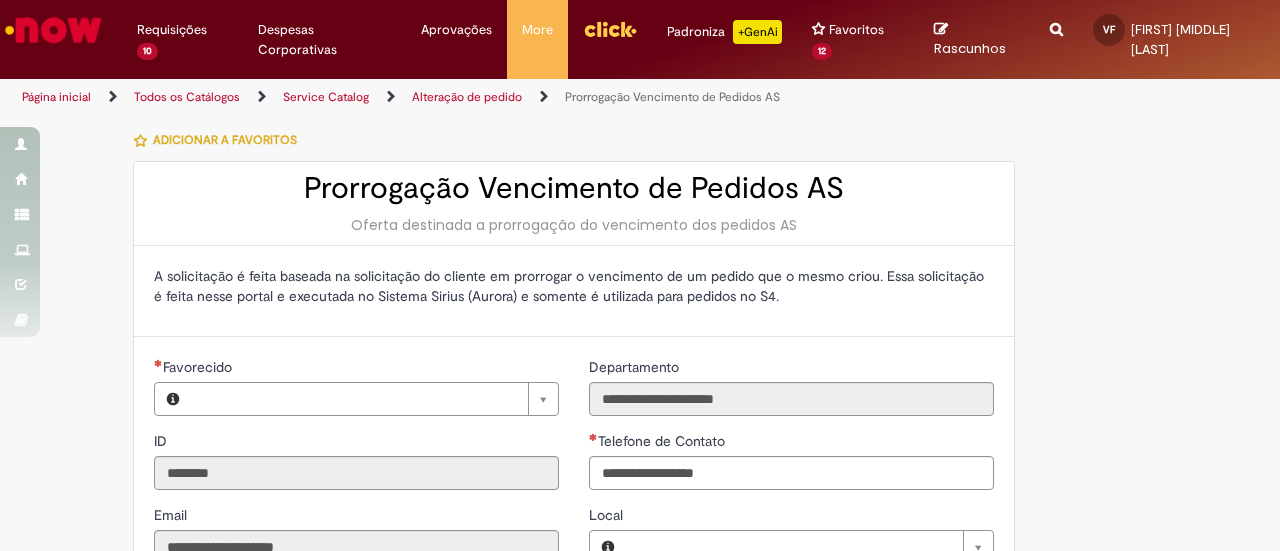 type on "**********" 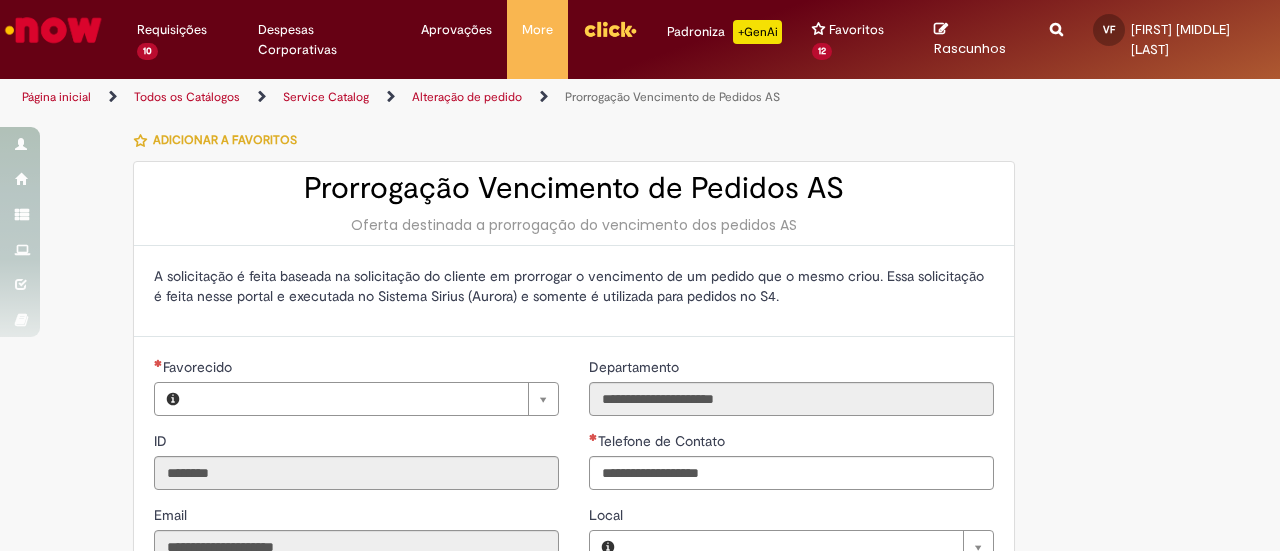 type on "**********" 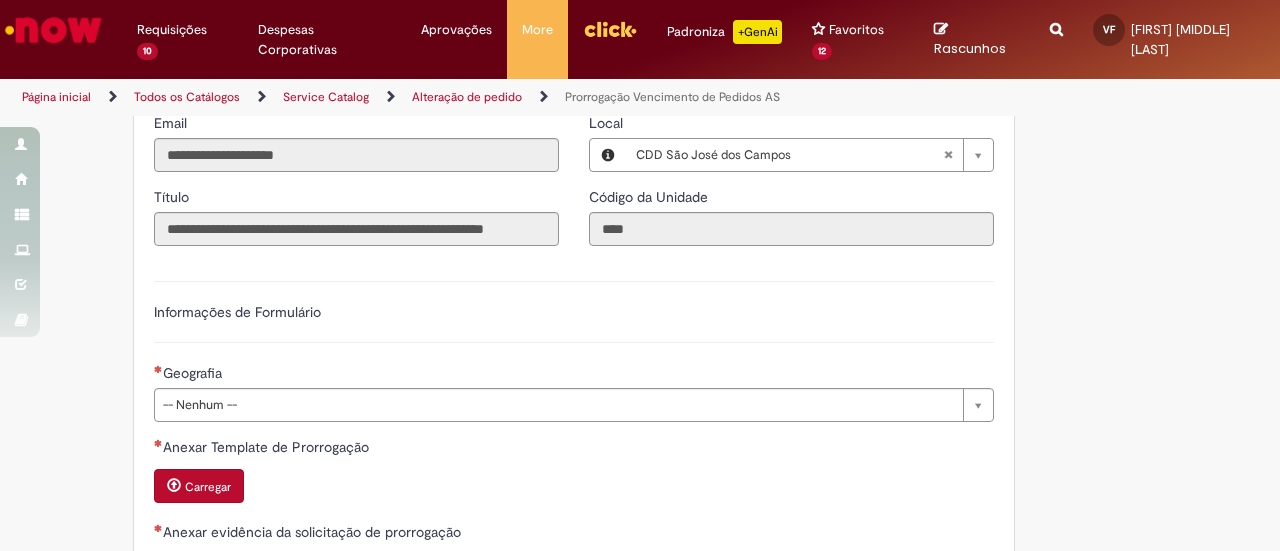 scroll, scrollTop: 500, scrollLeft: 0, axis: vertical 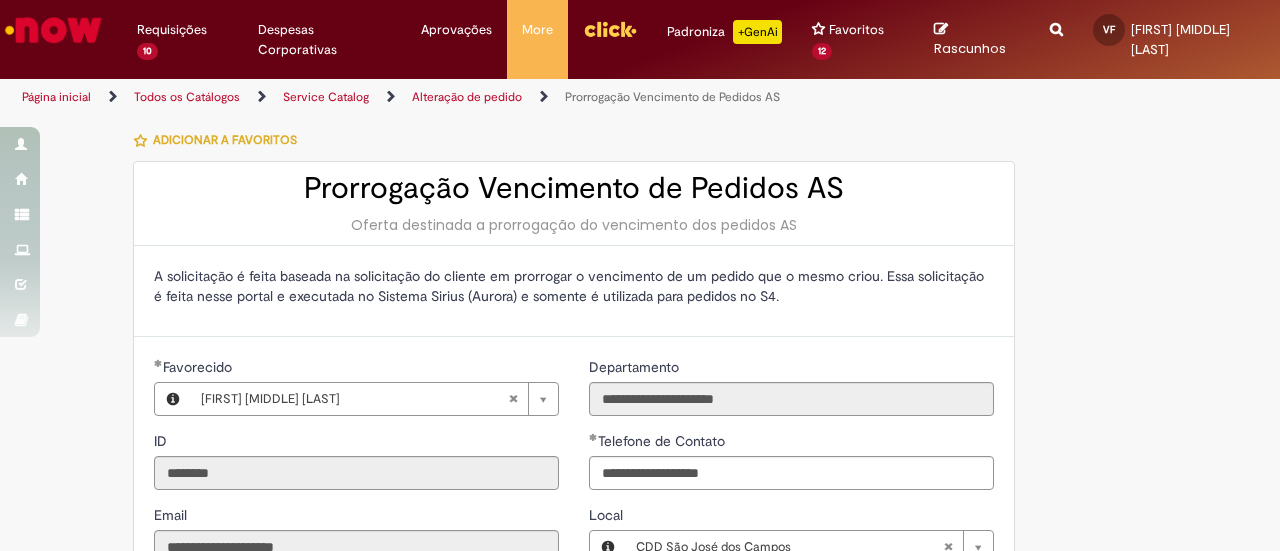 click at bounding box center (53, 30) 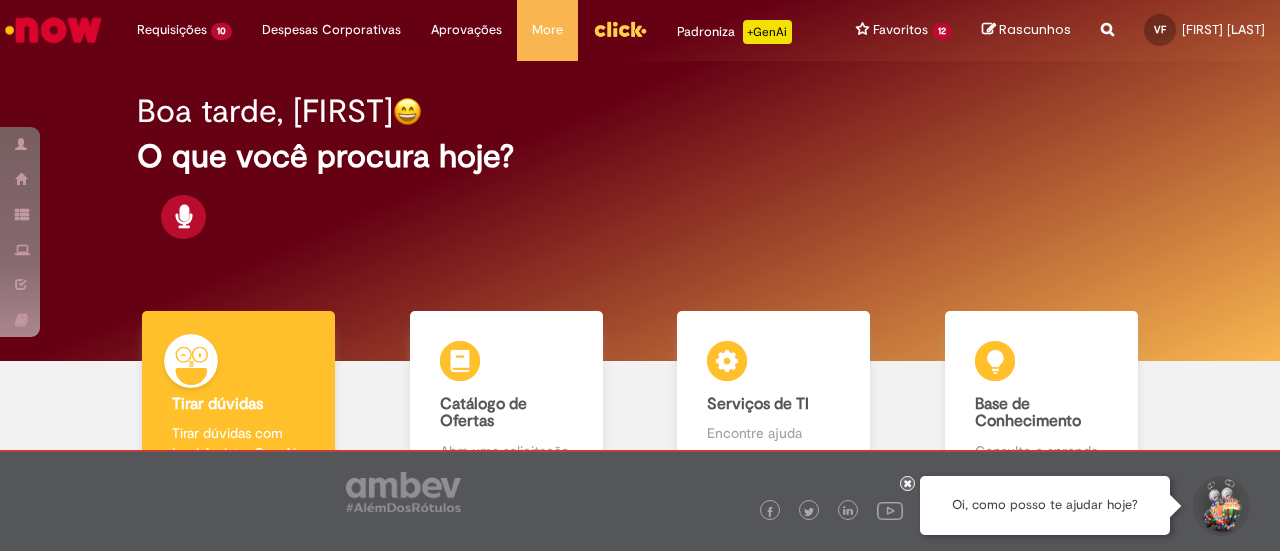 scroll, scrollTop: 0, scrollLeft: 0, axis: both 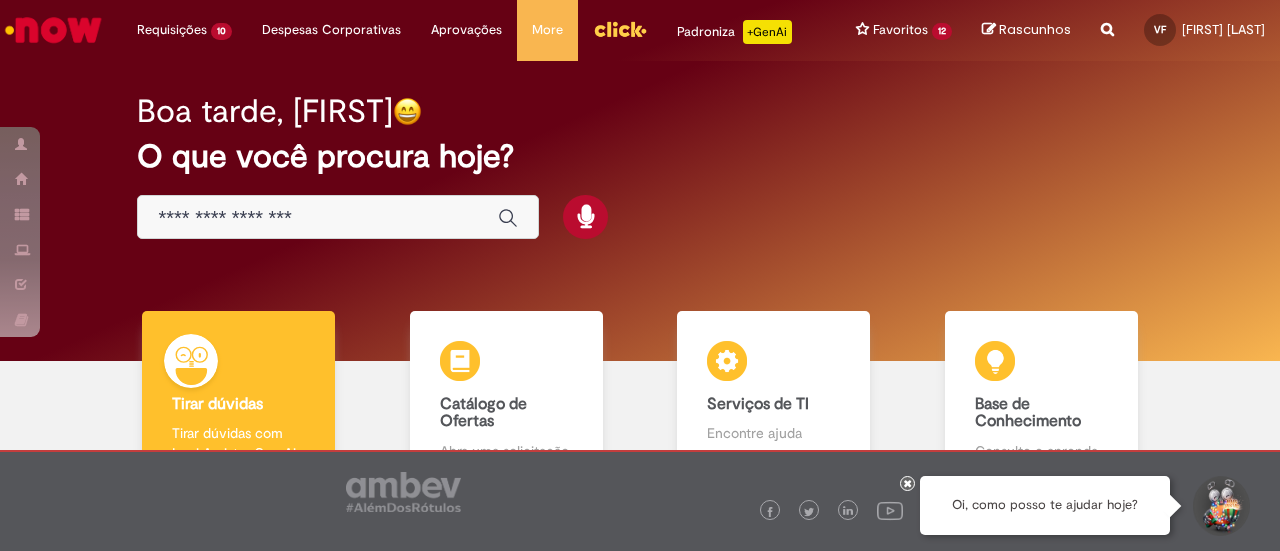 click at bounding box center [318, 218] 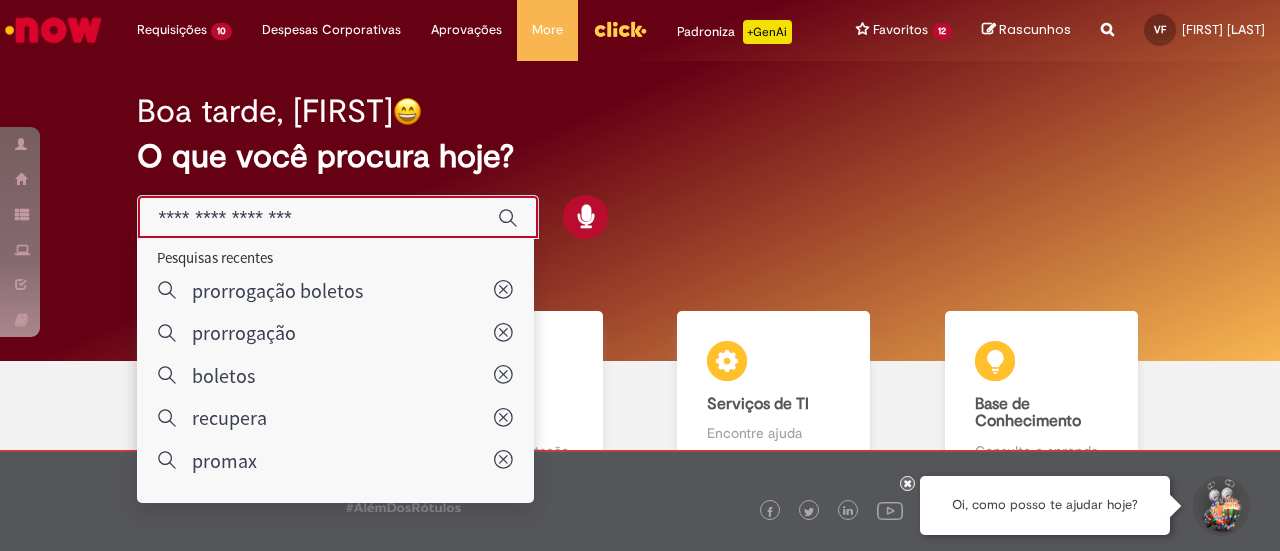 click at bounding box center (318, 218) 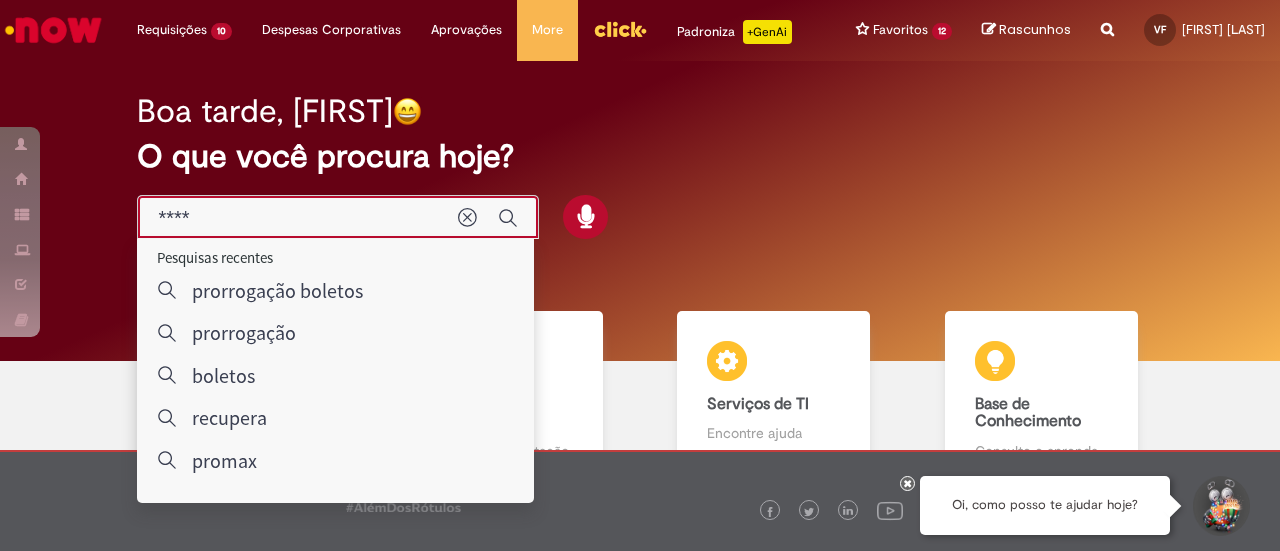 type on "****" 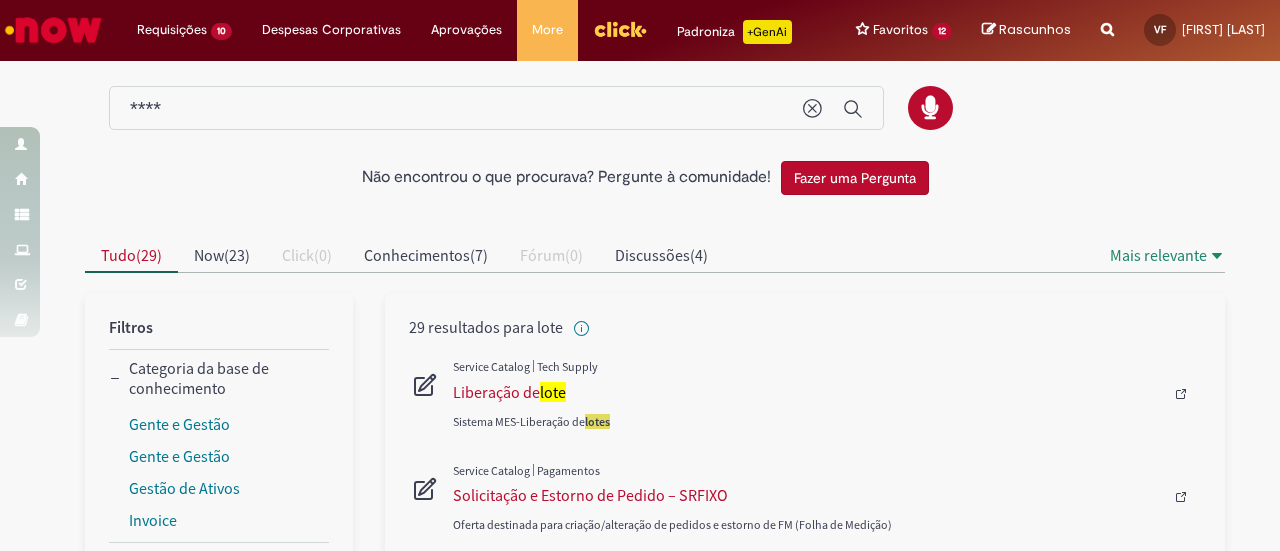 scroll, scrollTop: 0, scrollLeft: 0, axis: both 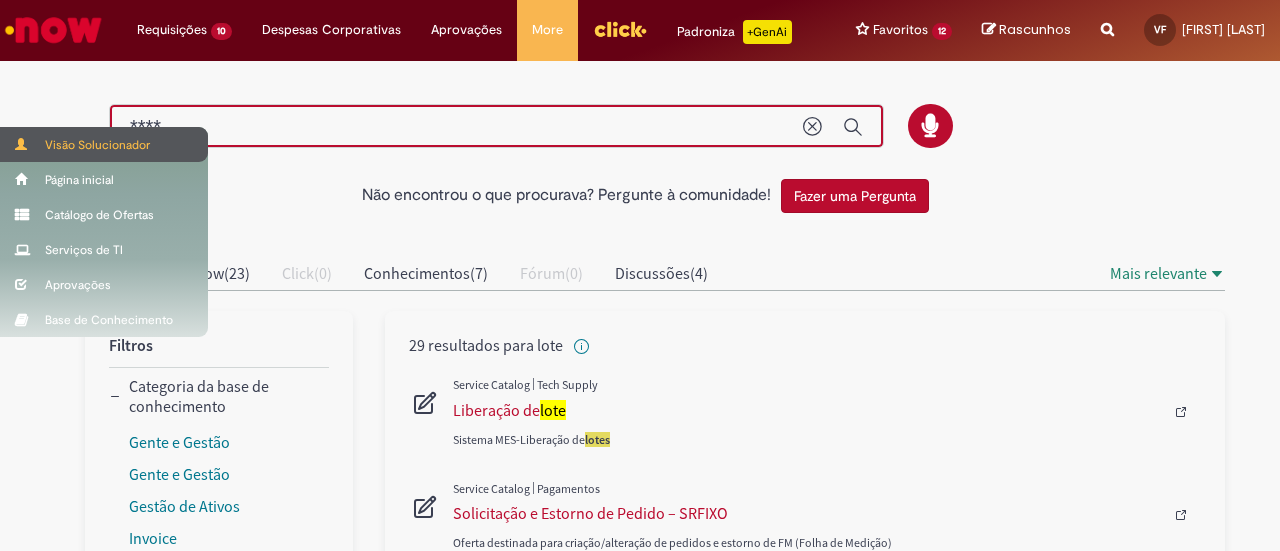 drag, startPoint x: 384, startPoint y: 135, endPoint x: 0, endPoint y: 153, distance: 384.42163 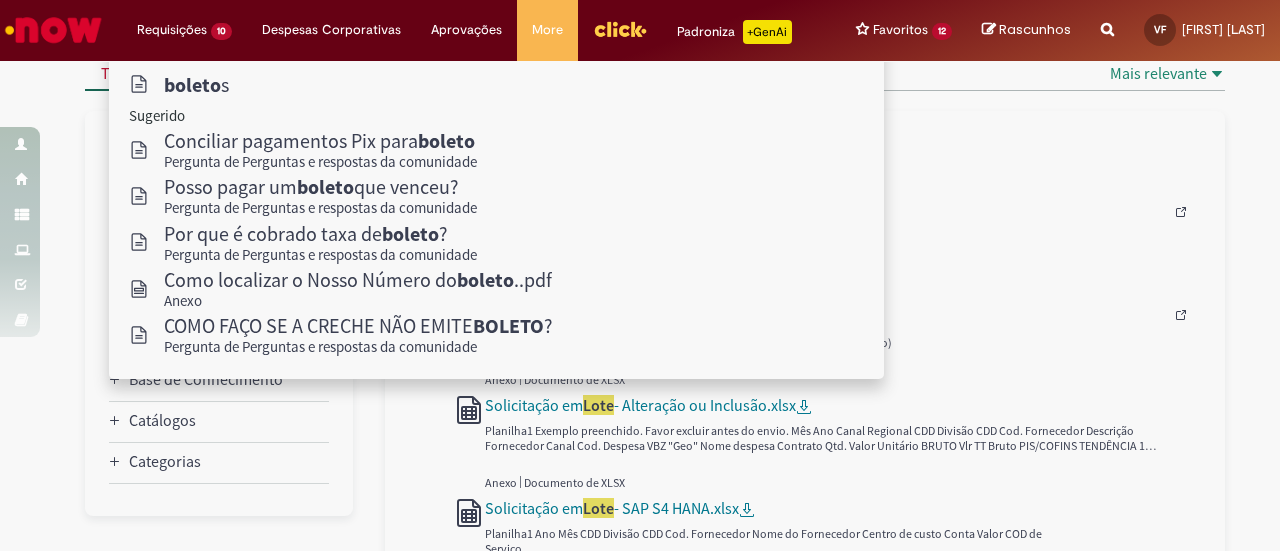 scroll, scrollTop: 0, scrollLeft: 0, axis: both 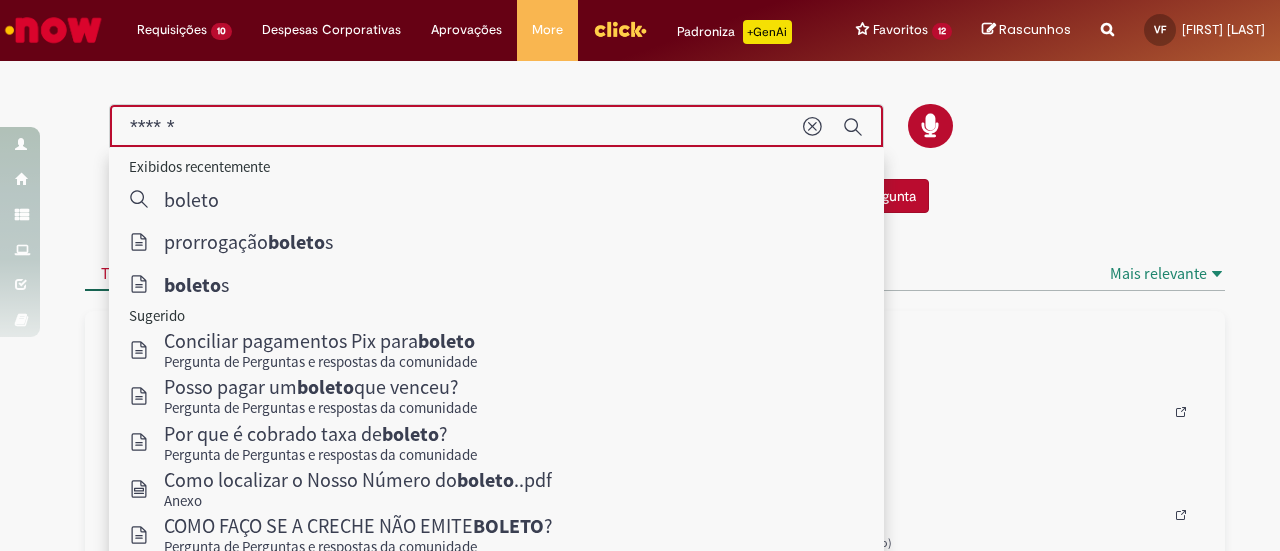 type on "******" 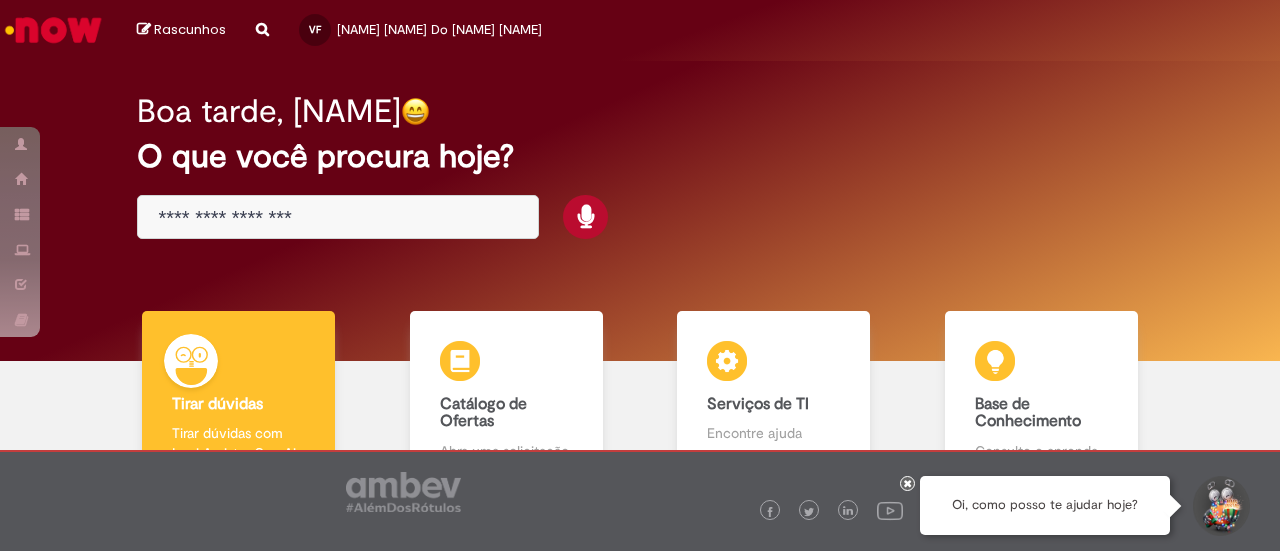 scroll, scrollTop: 0, scrollLeft: 0, axis: both 